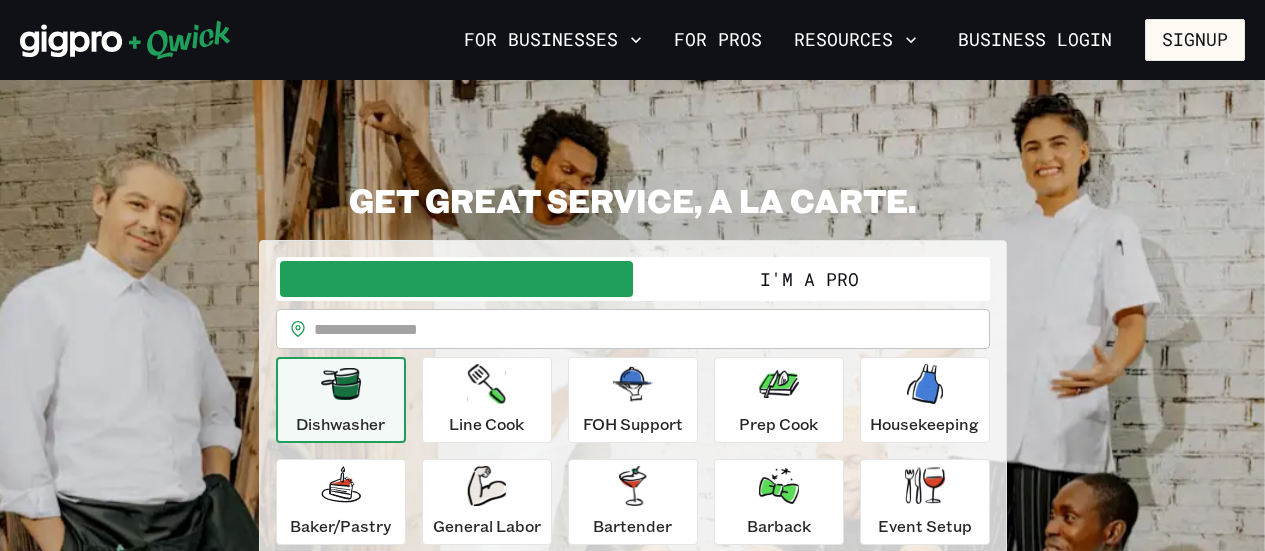 scroll, scrollTop: 0, scrollLeft: 0, axis: both 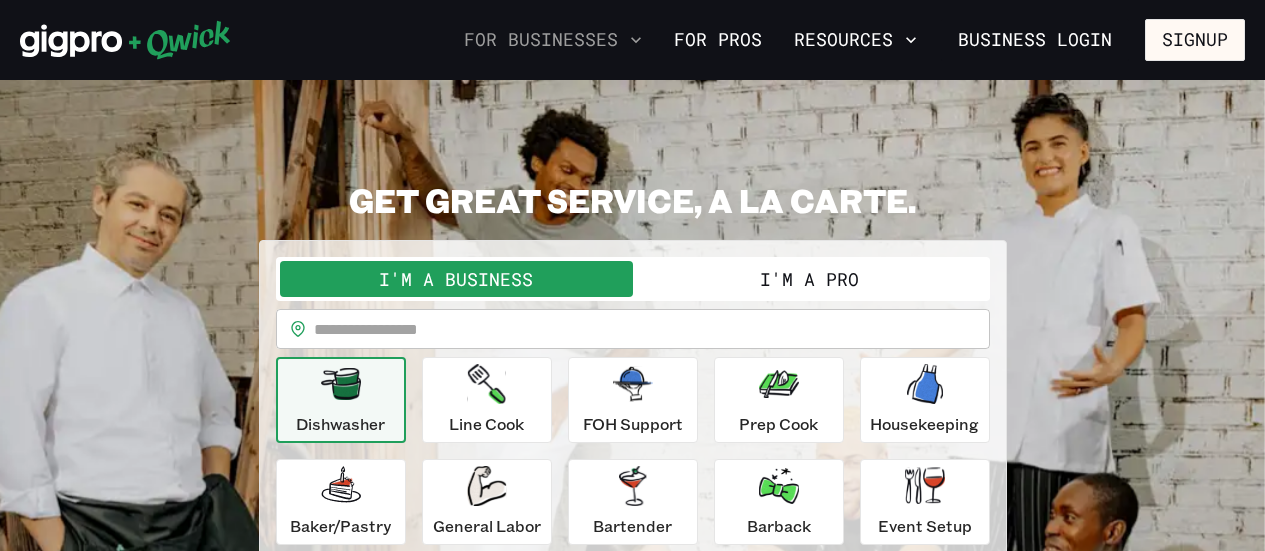 click on "For Businesses" at bounding box center [553, 40] 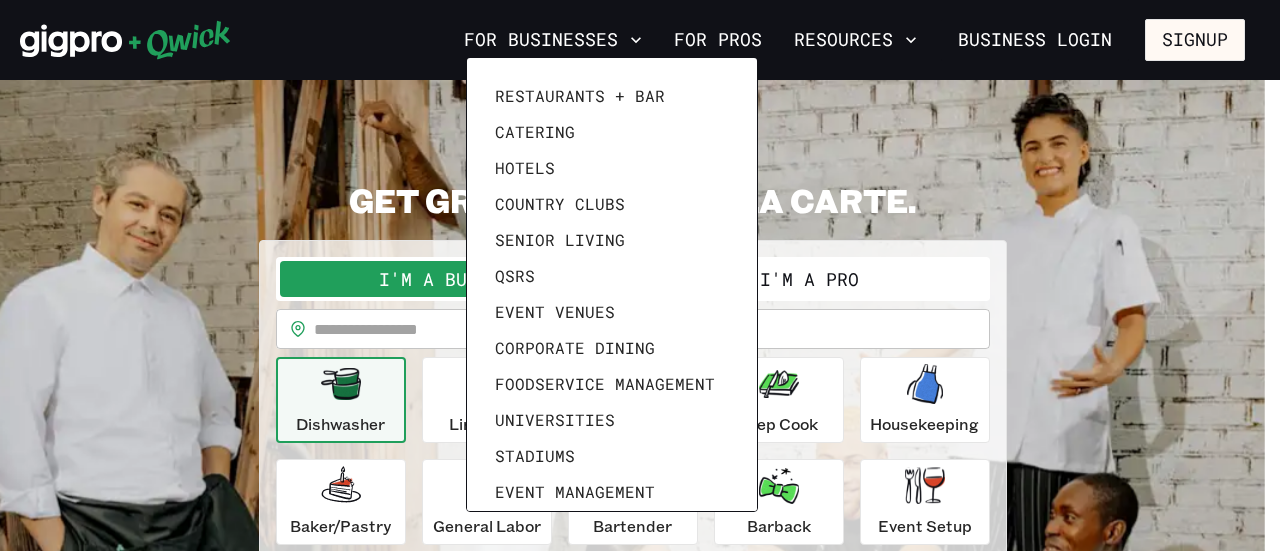 click at bounding box center (640, 275) 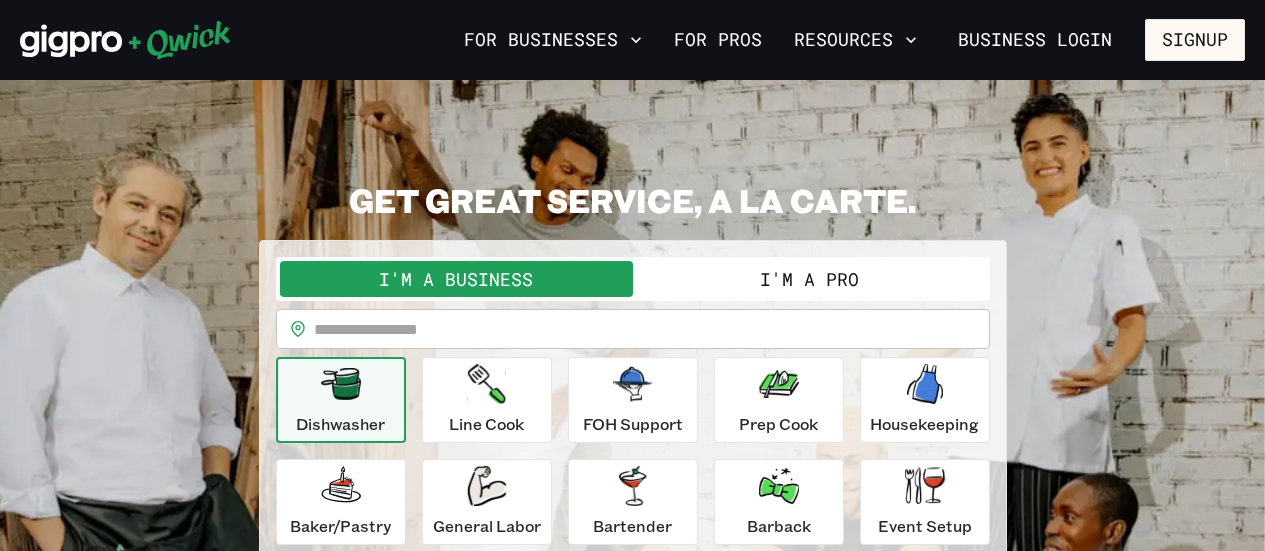 click on "For Pros" at bounding box center (718, 40) 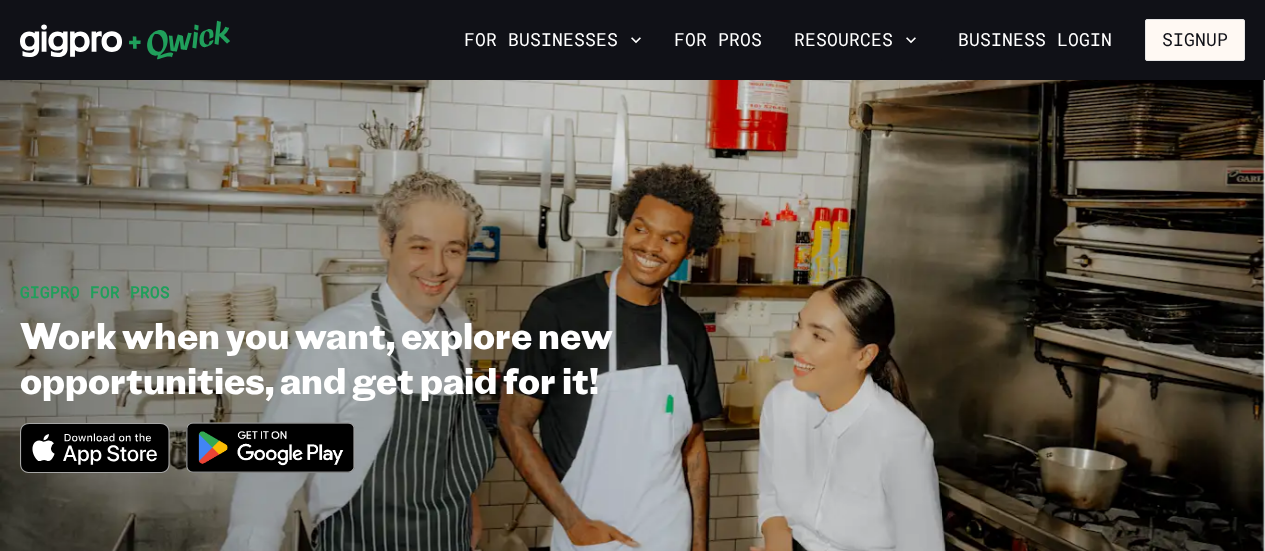 click on "For Pros" at bounding box center (718, 40) 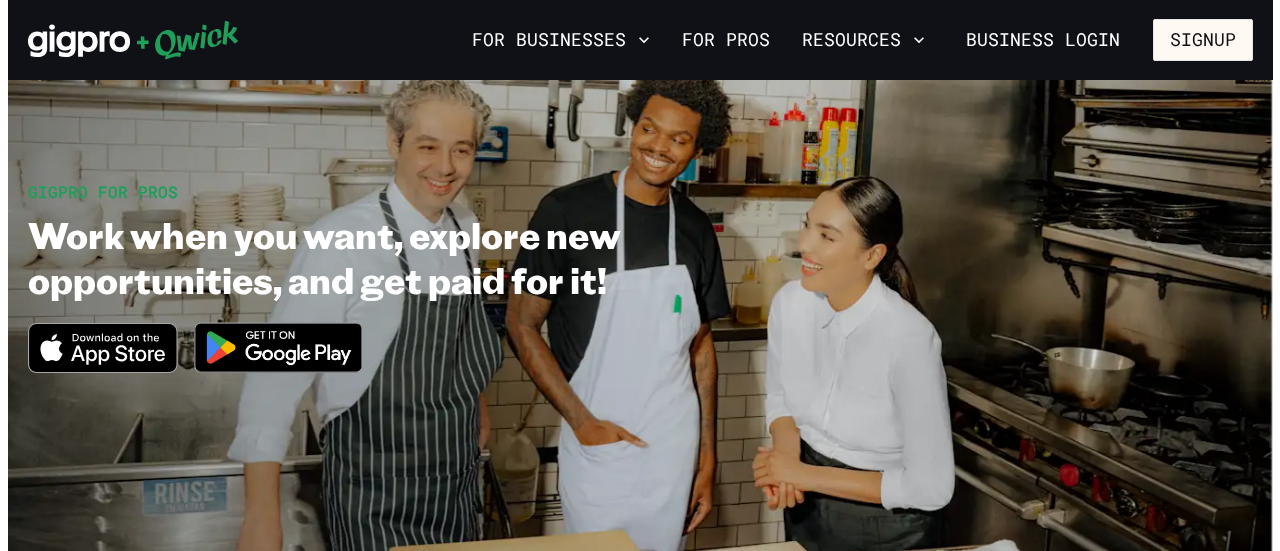 scroll, scrollTop: 0, scrollLeft: 0, axis: both 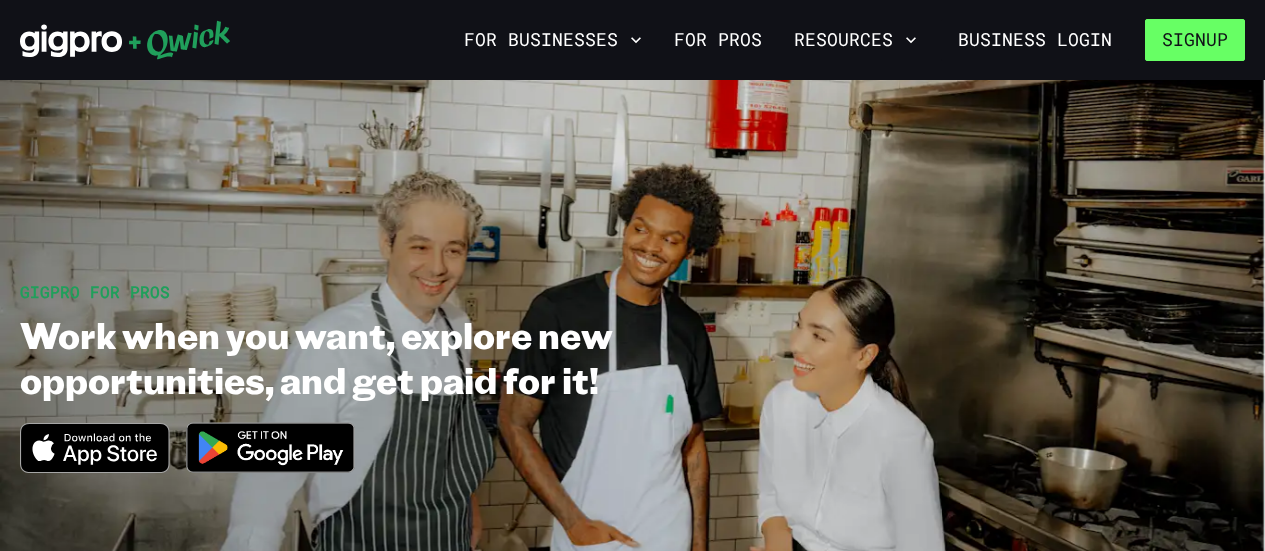 click on "Signup" at bounding box center (1195, 40) 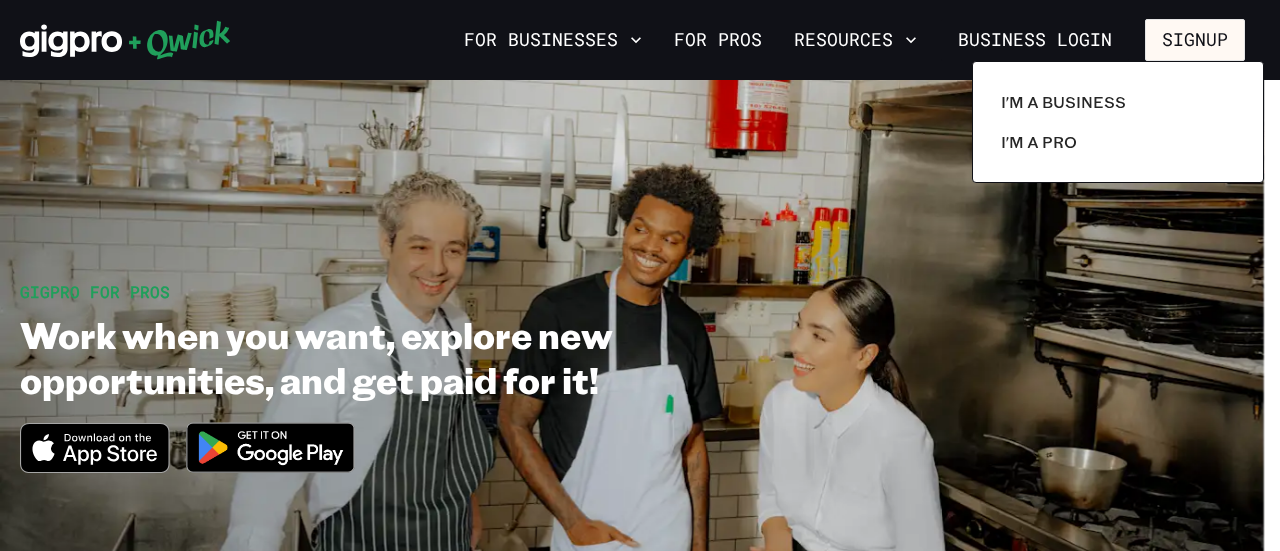 click at bounding box center (640, 275) 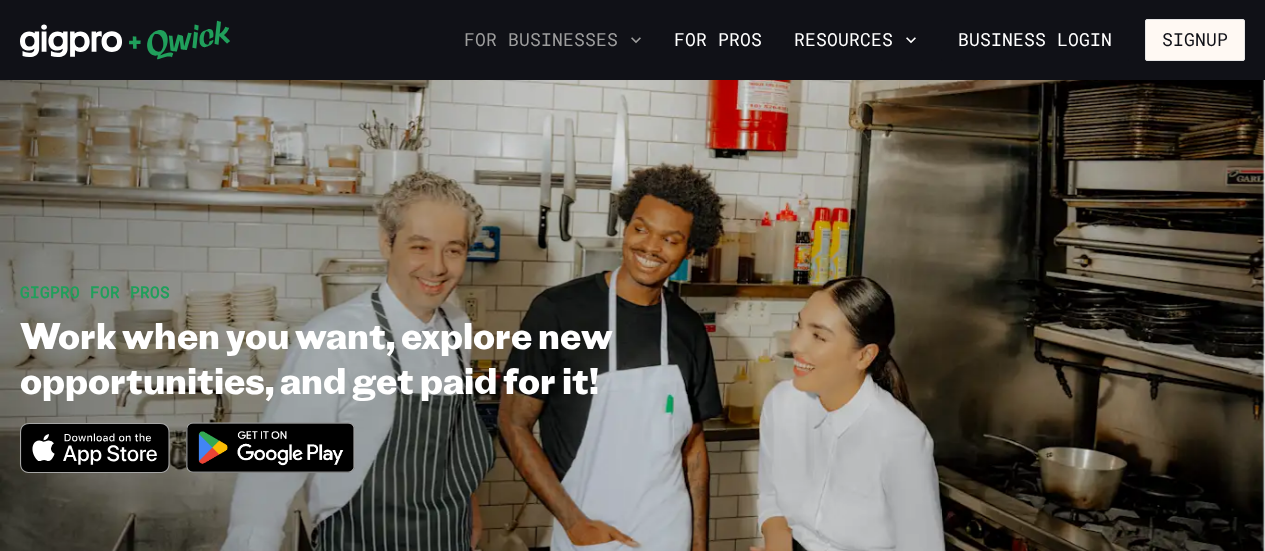 click on "For Businesses" at bounding box center (553, 40) 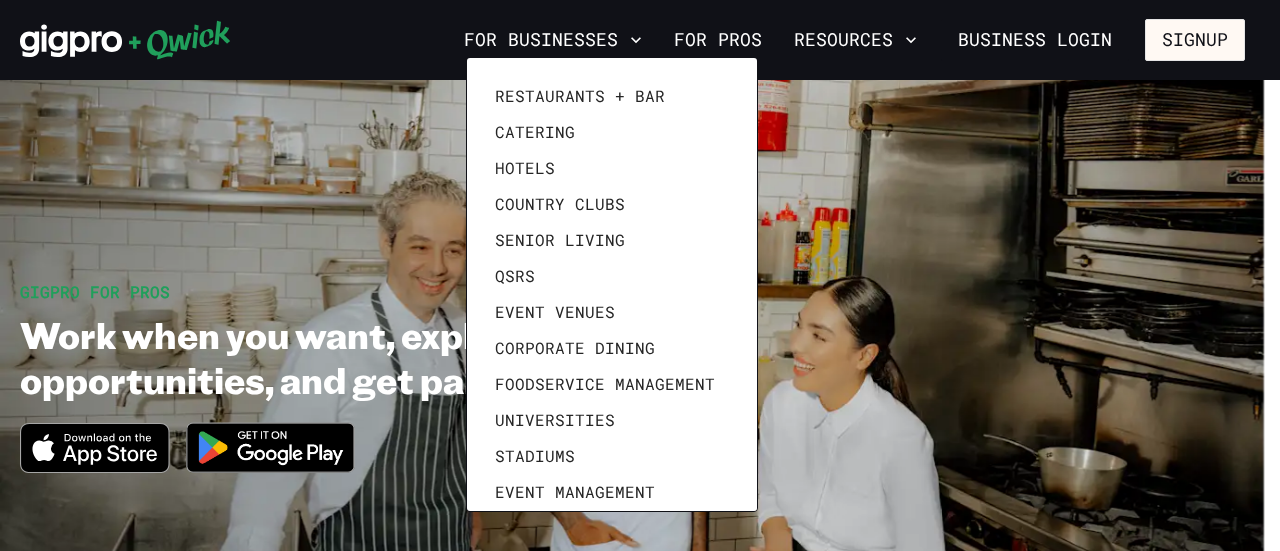 click at bounding box center (640, 275) 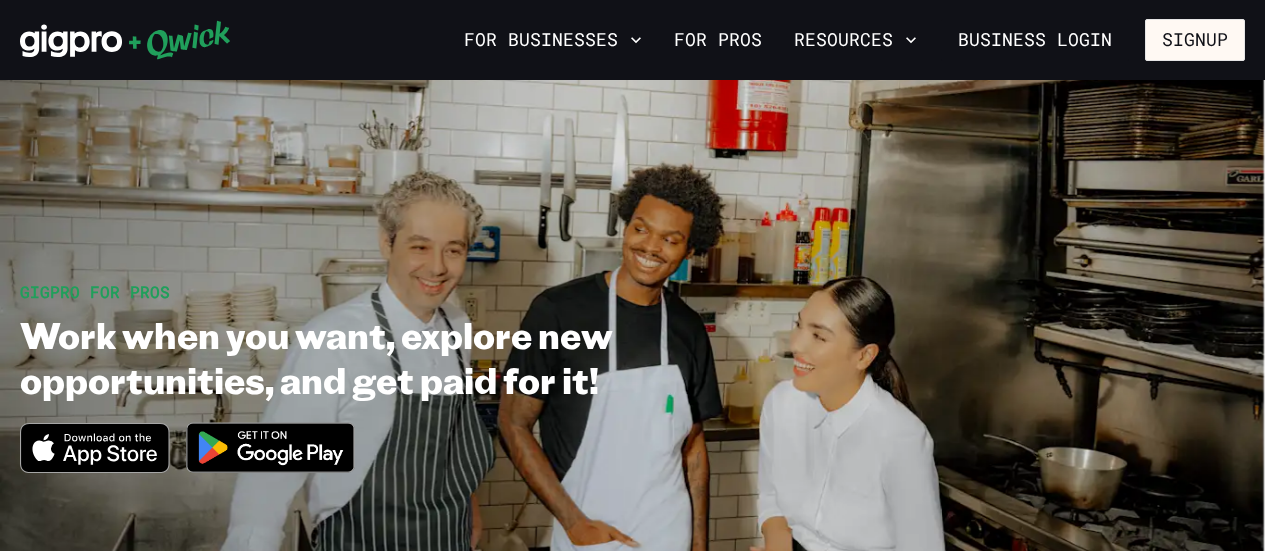 click on "For Pros" at bounding box center [718, 40] 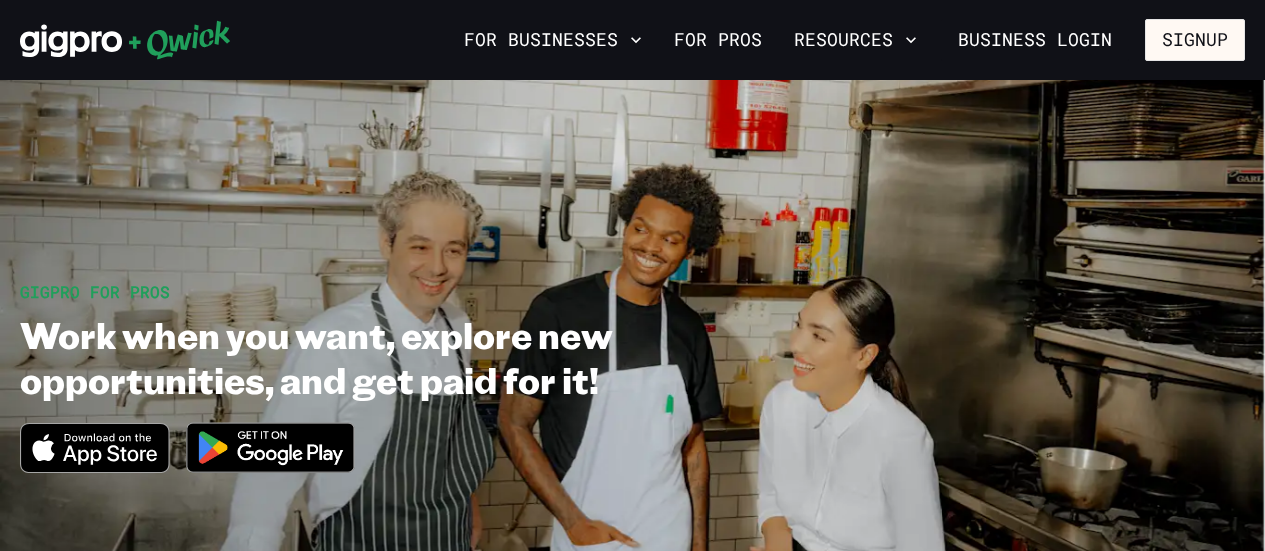 click on "For Pros" at bounding box center (718, 40) 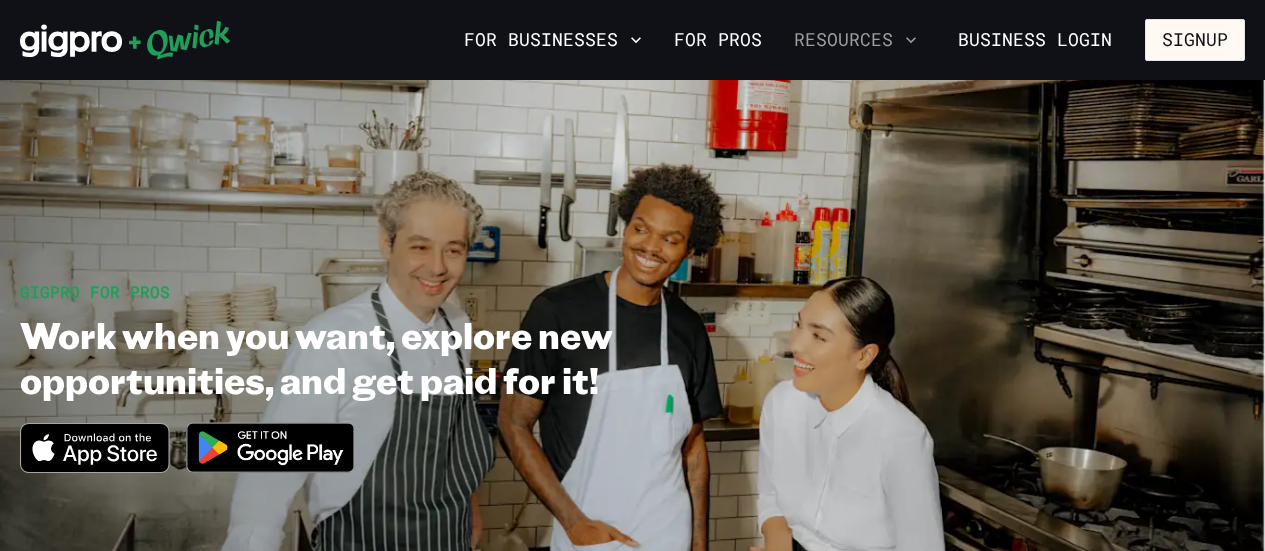 click on "Resources" at bounding box center (855, 40) 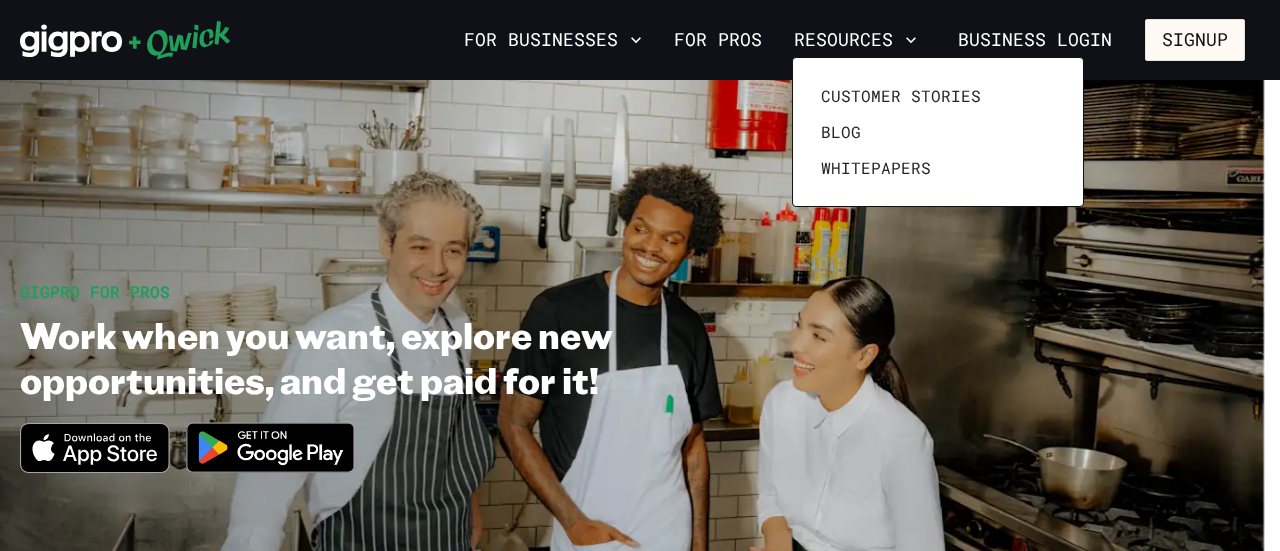 click at bounding box center [640, 275] 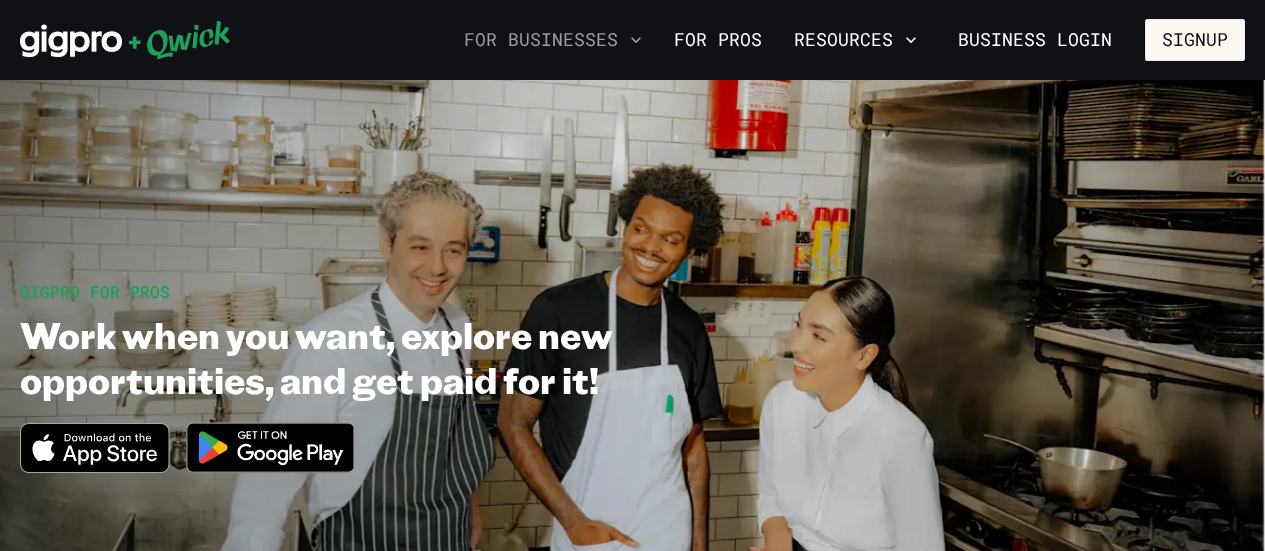 click on "For Businesses" at bounding box center [553, 40] 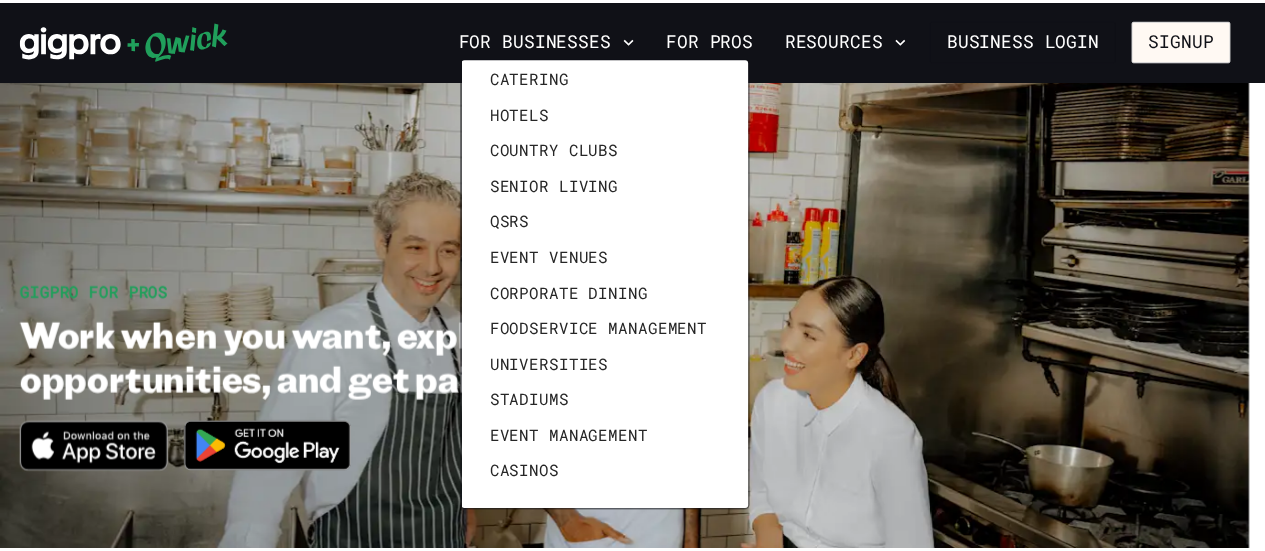 scroll, scrollTop: 0, scrollLeft: 0, axis: both 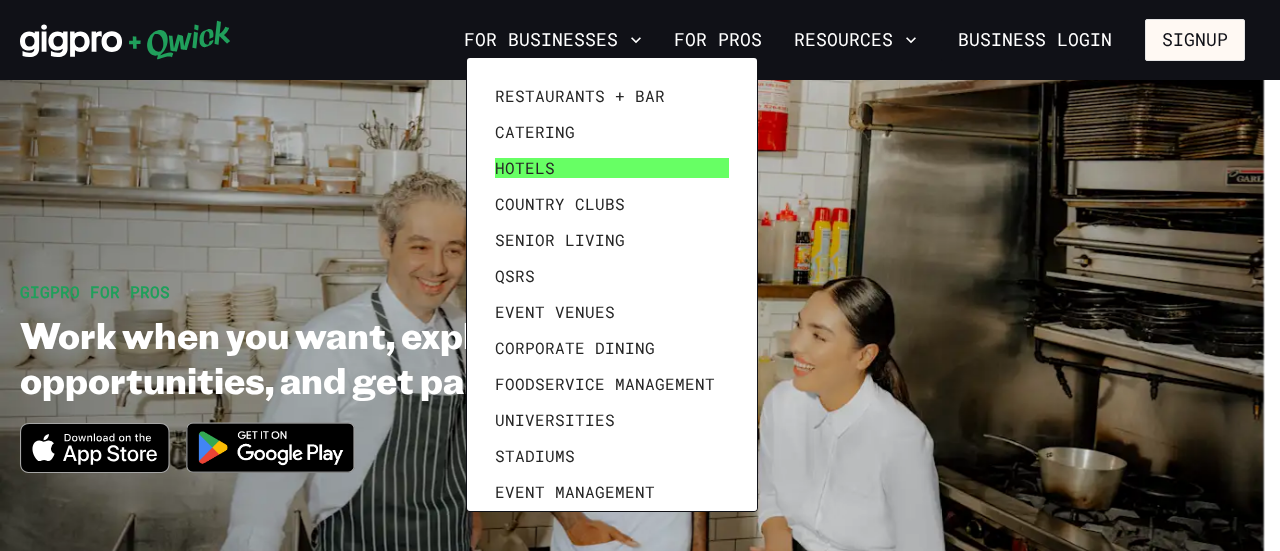 click on "Hotels" at bounding box center (525, 168) 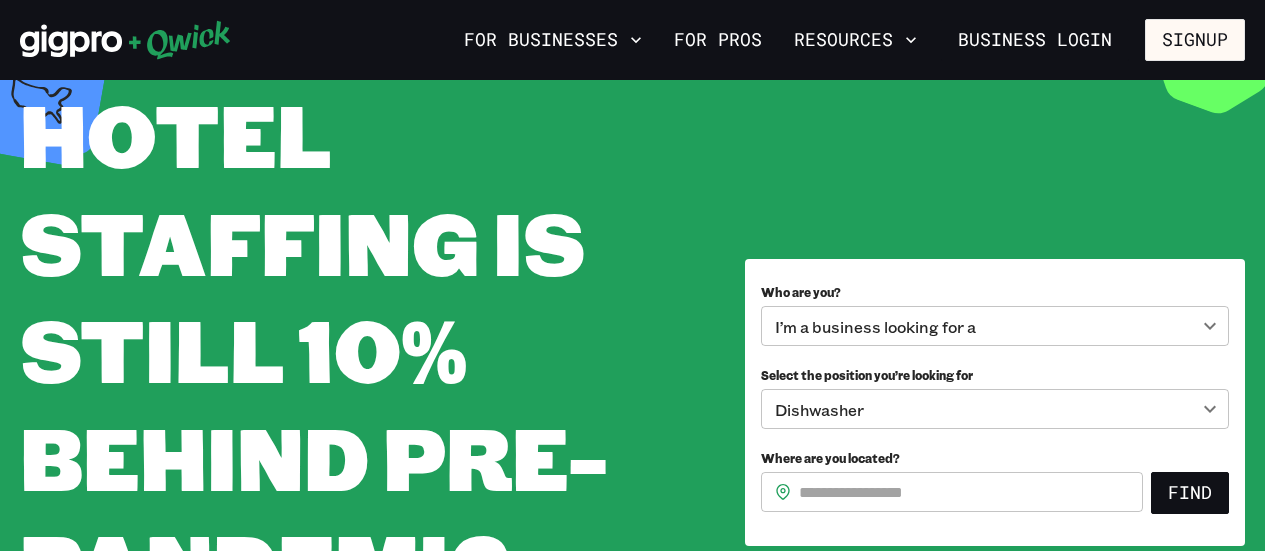 scroll, scrollTop: 200, scrollLeft: 0, axis: vertical 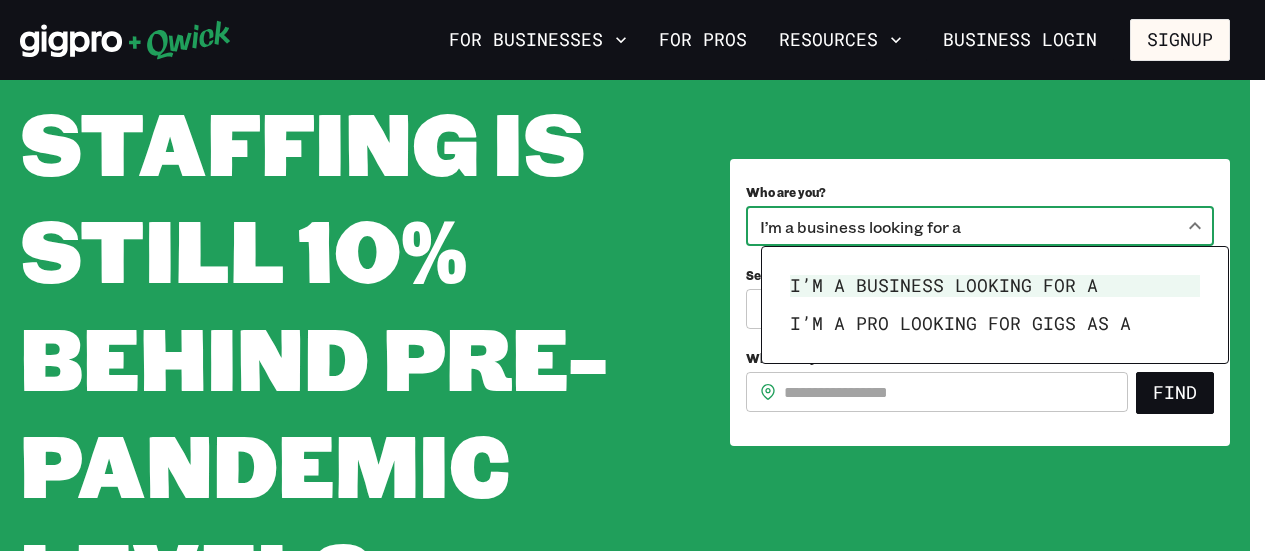 click on "**********" at bounding box center (632, 75) 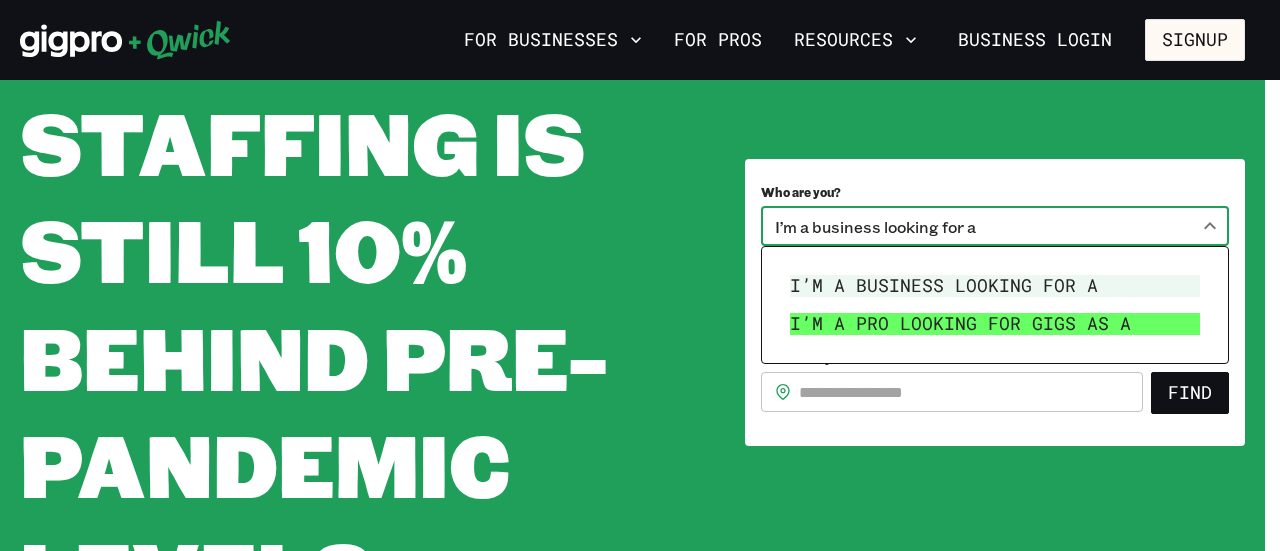 click on "I’m a pro looking for Gigs as a" at bounding box center (995, 324) 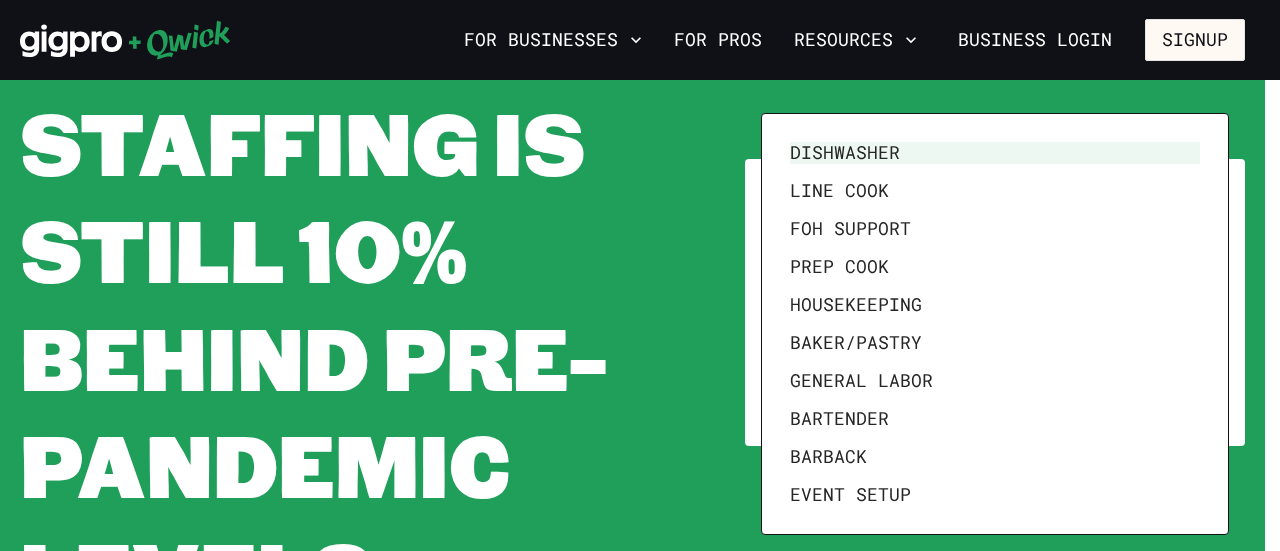 click on "**********" at bounding box center (640, 75) 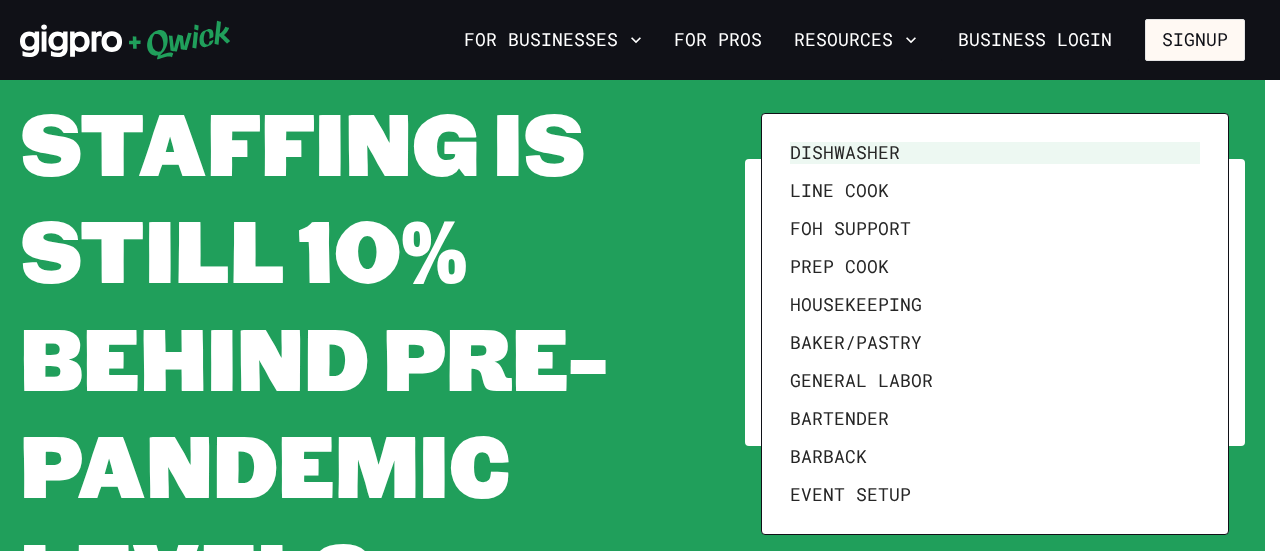 click at bounding box center [640, 275] 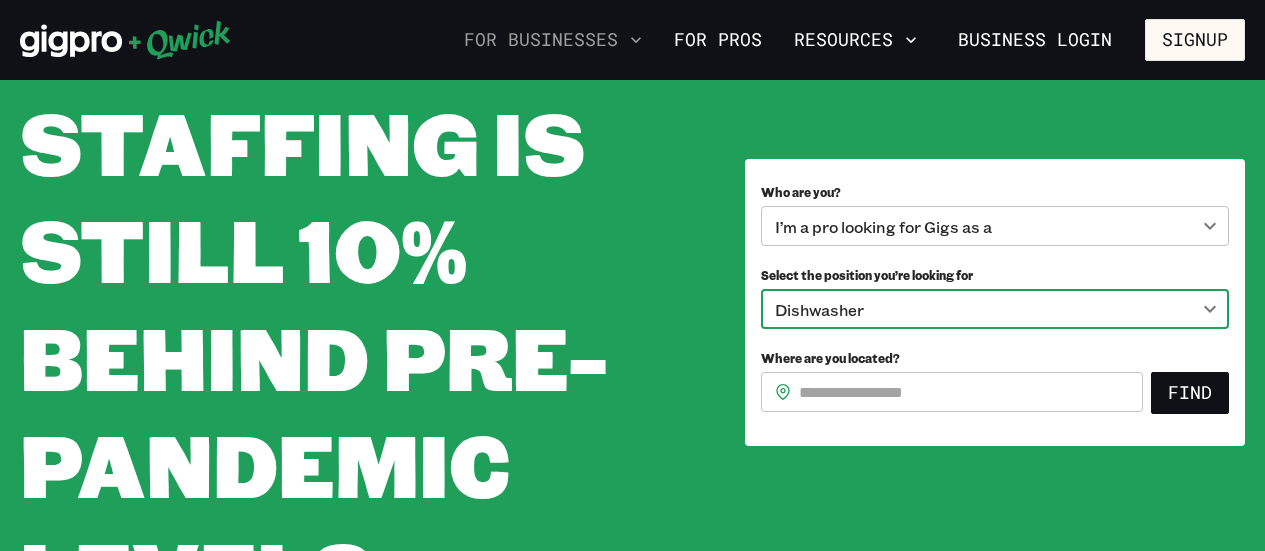 click on "For Businesses" at bounding box center (553, 40) 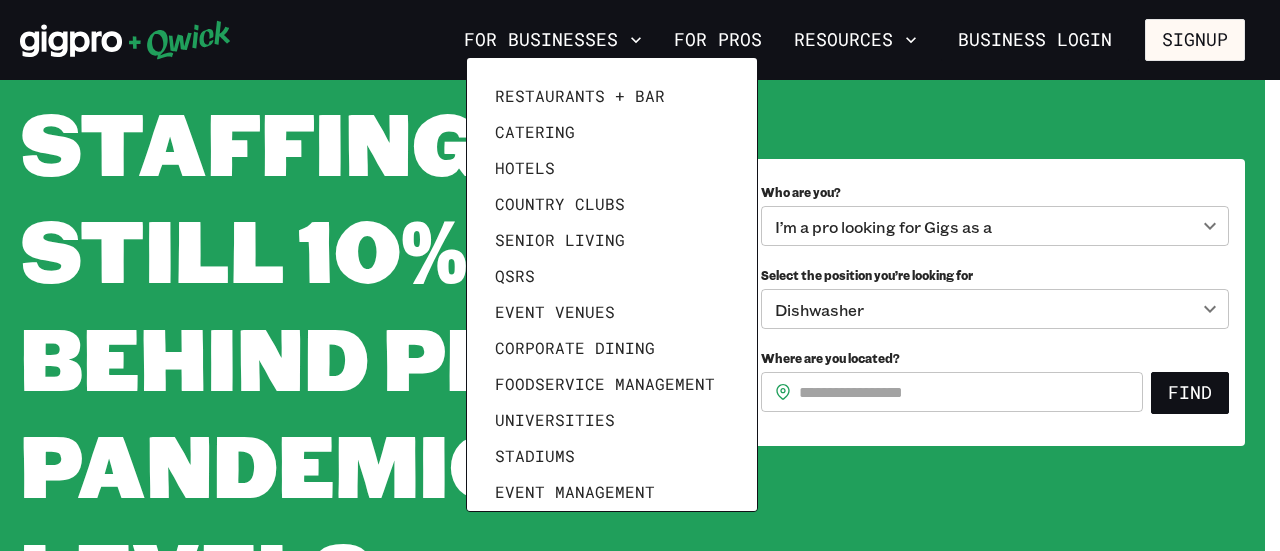 click at bounding box center [640, 275] 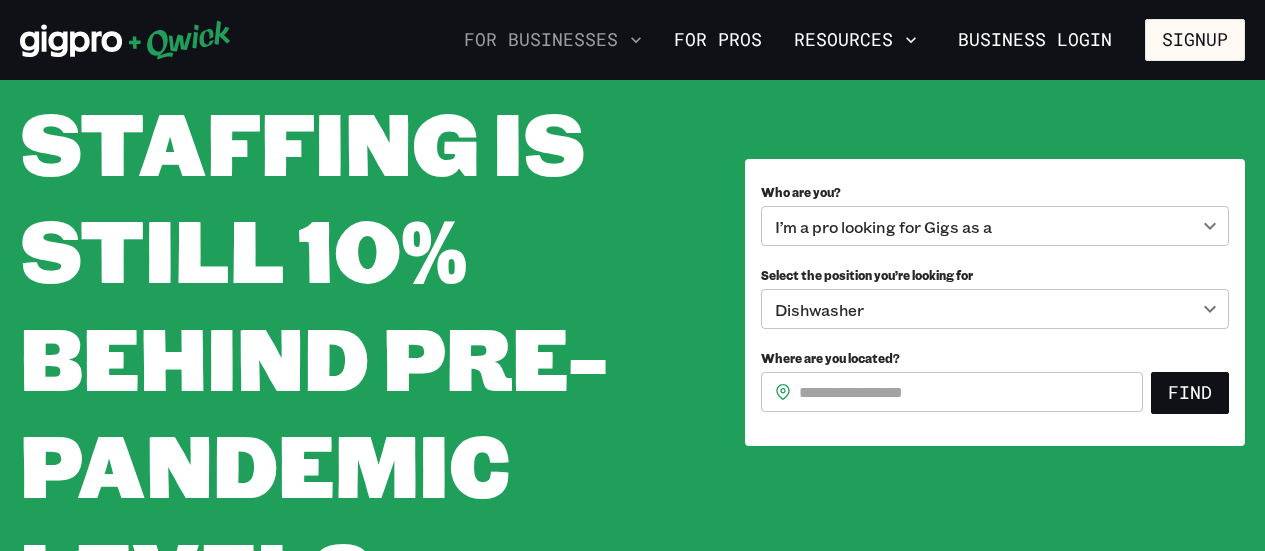 click on "For Businesses" at bounding box center [553, 40] 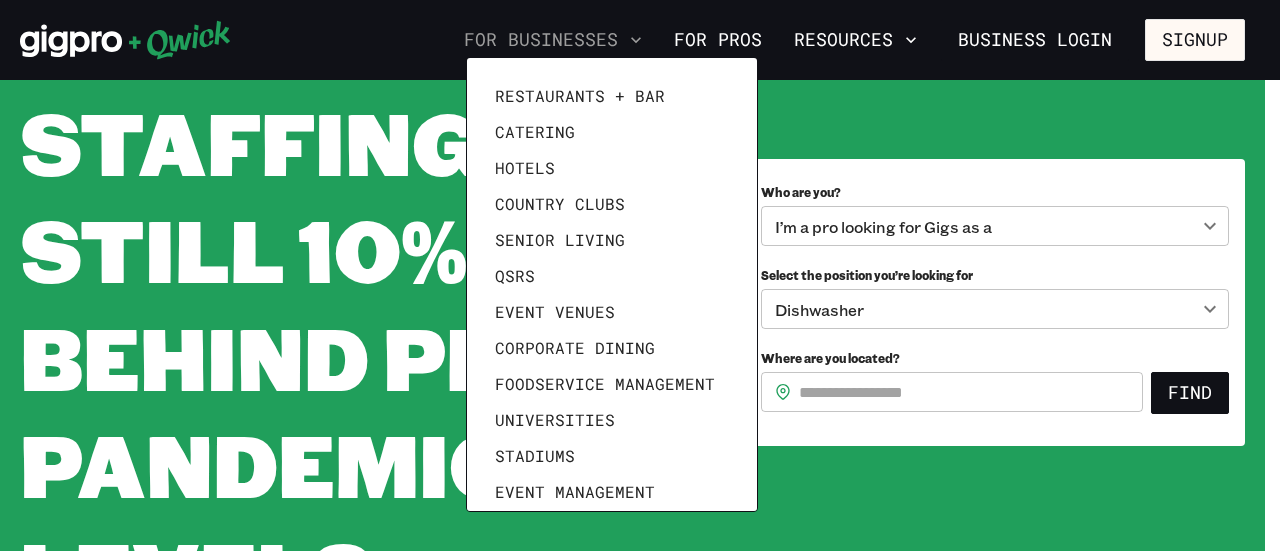 click at bounding box center [640, 275] 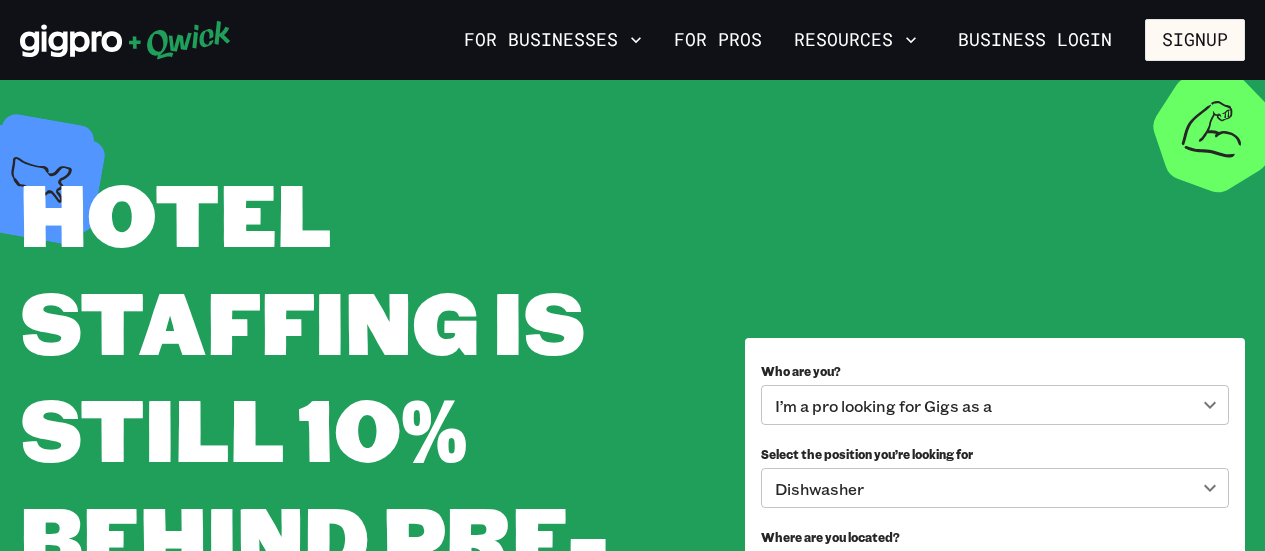 scroll, scrollTop: 0, scrollLeft: 0, axis: both 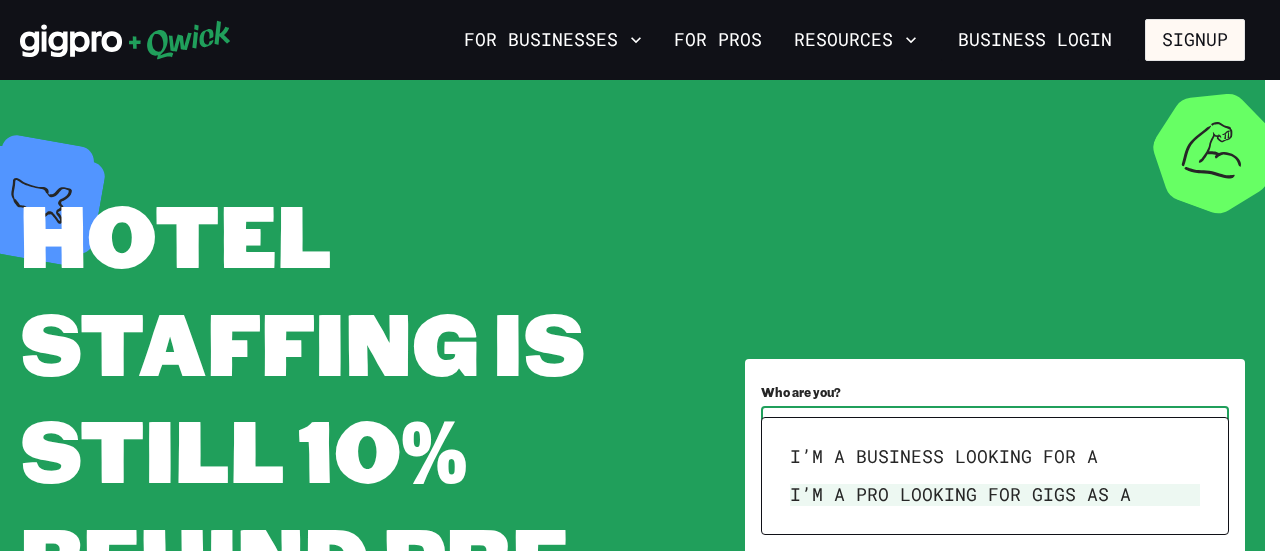 click on "**********" at bounding box center [640, 275] 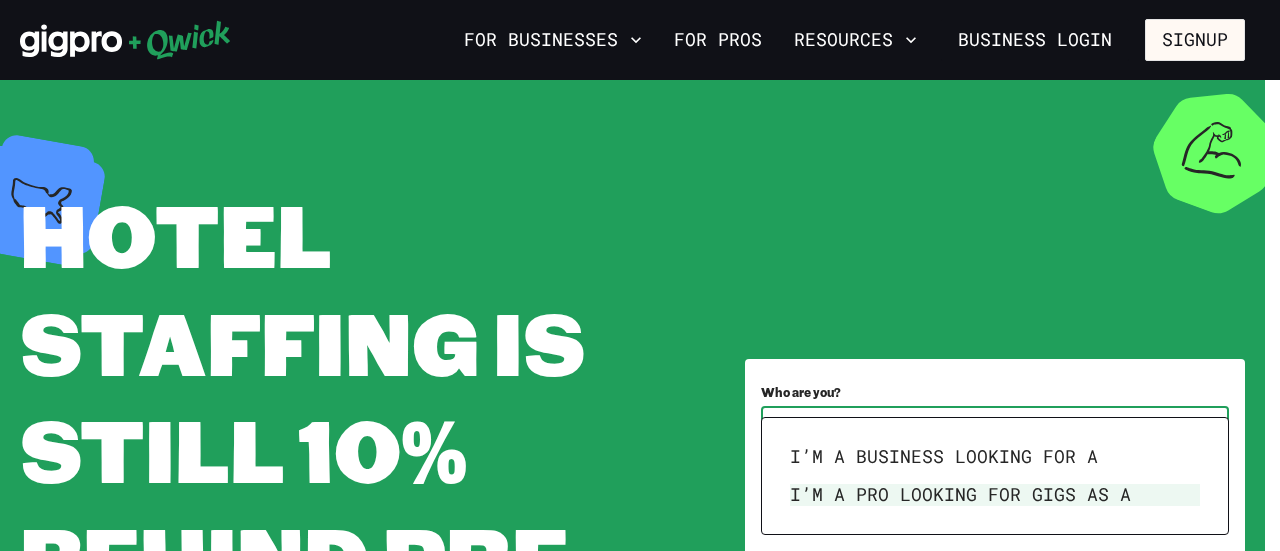click at bounding box center [640, 275] 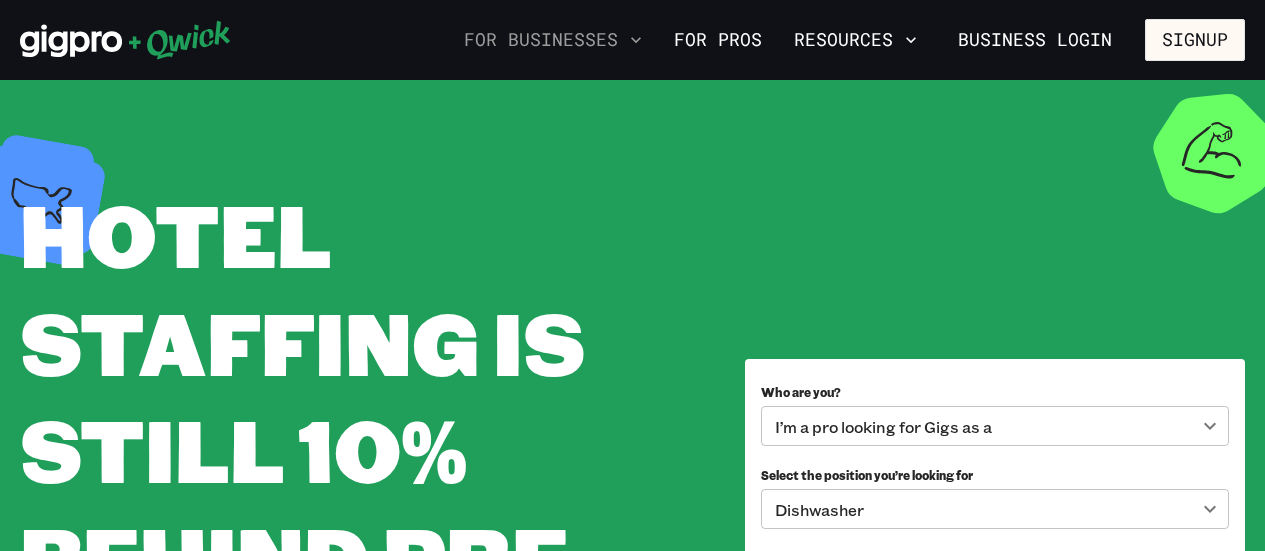 click on "For Businesses" at bounding box center [553, 40] 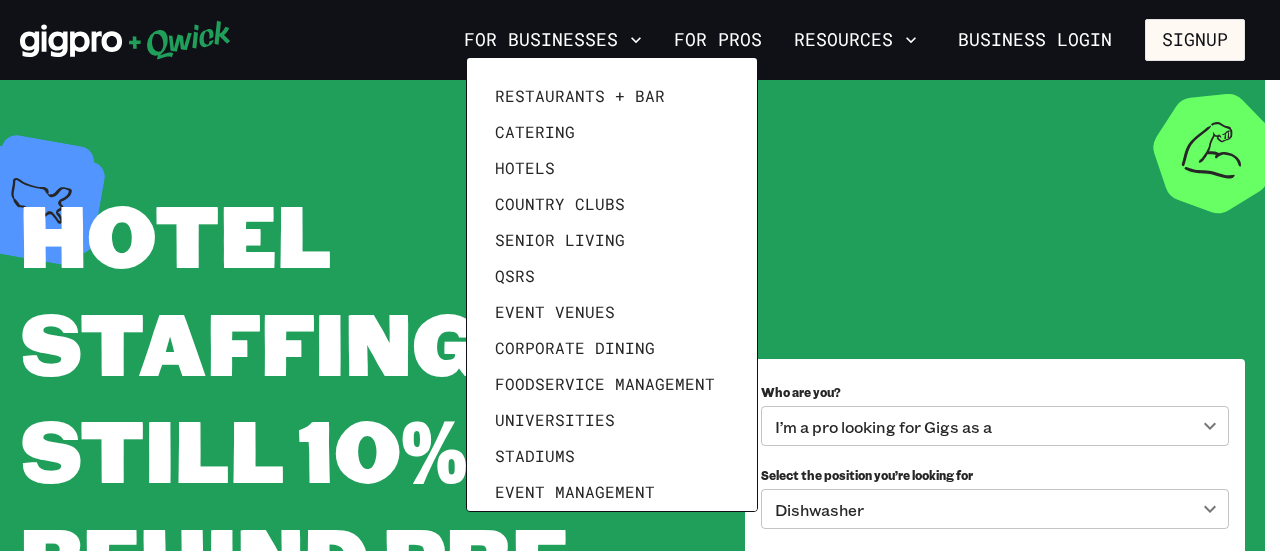 click at bounding box center [640, 275] 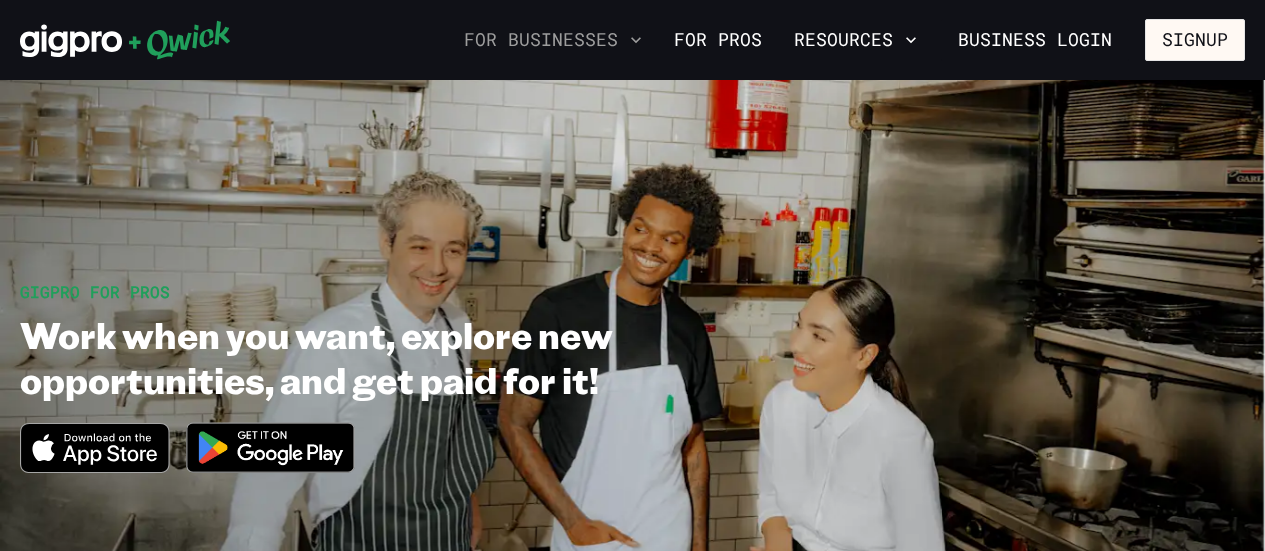click on "For Businesses" at bounding box center [553, 40] 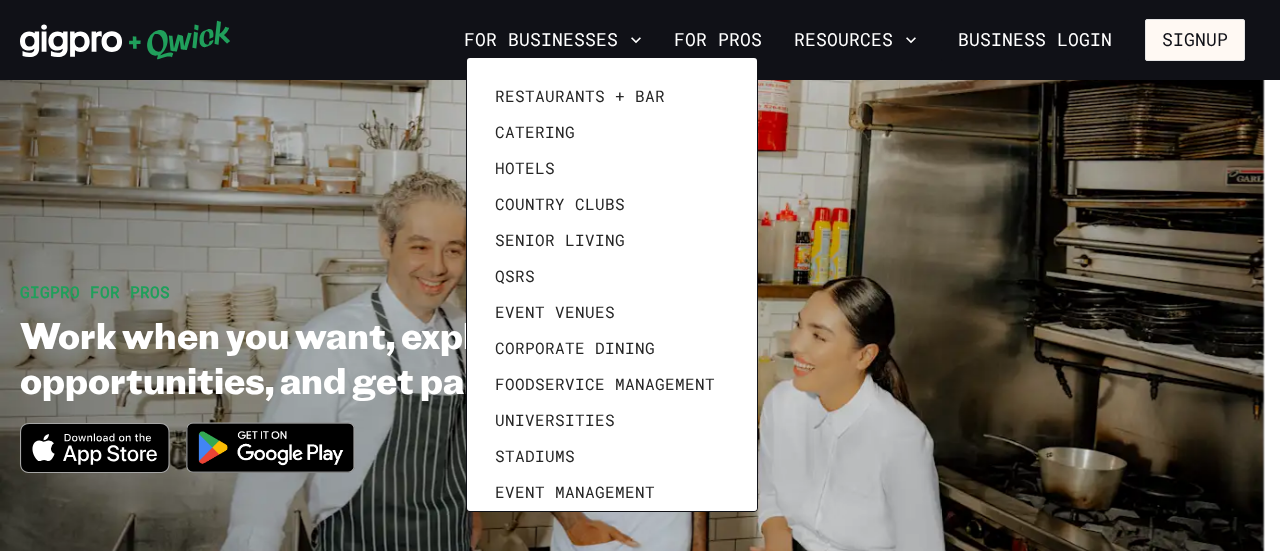 click at bounding box center (640, 275) 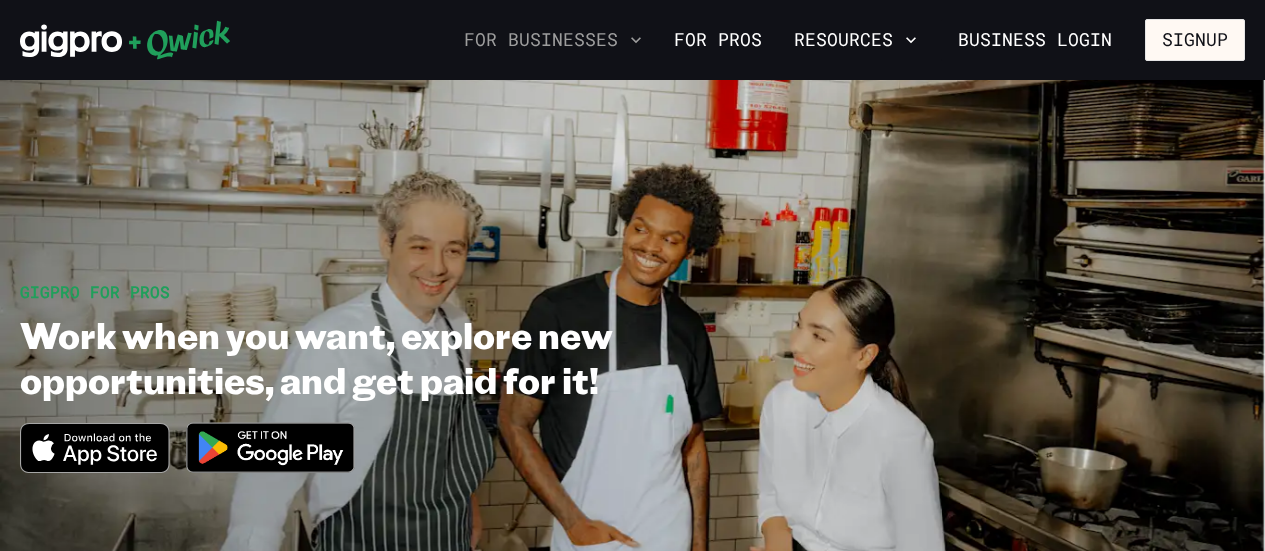 click on "For Businesses" at bounding box center (553, 40) 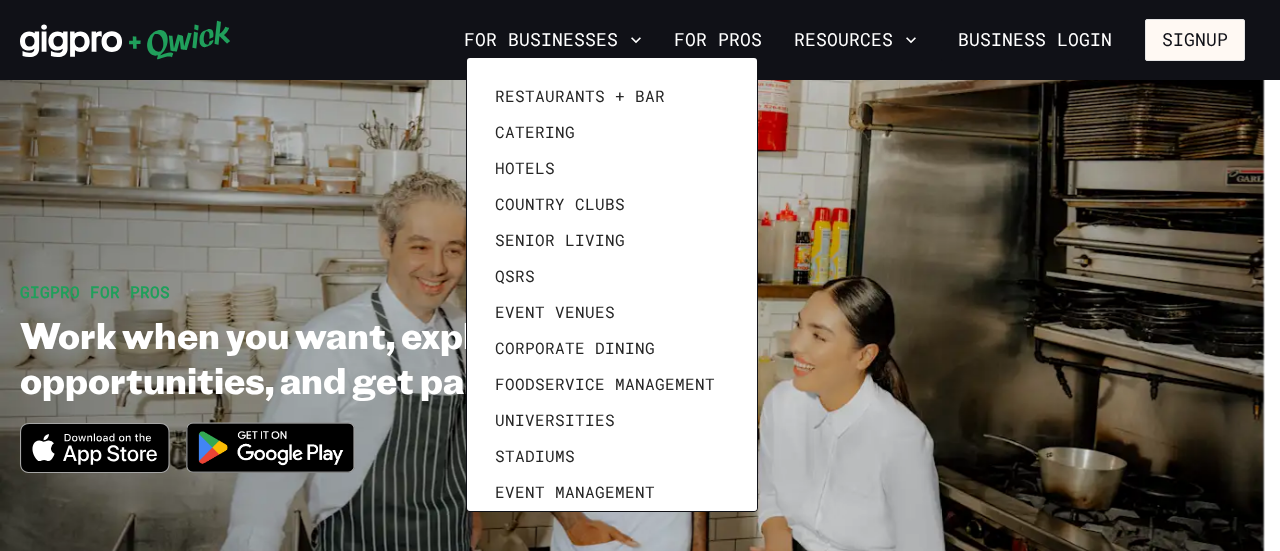 click at bounding box center [640, 275] 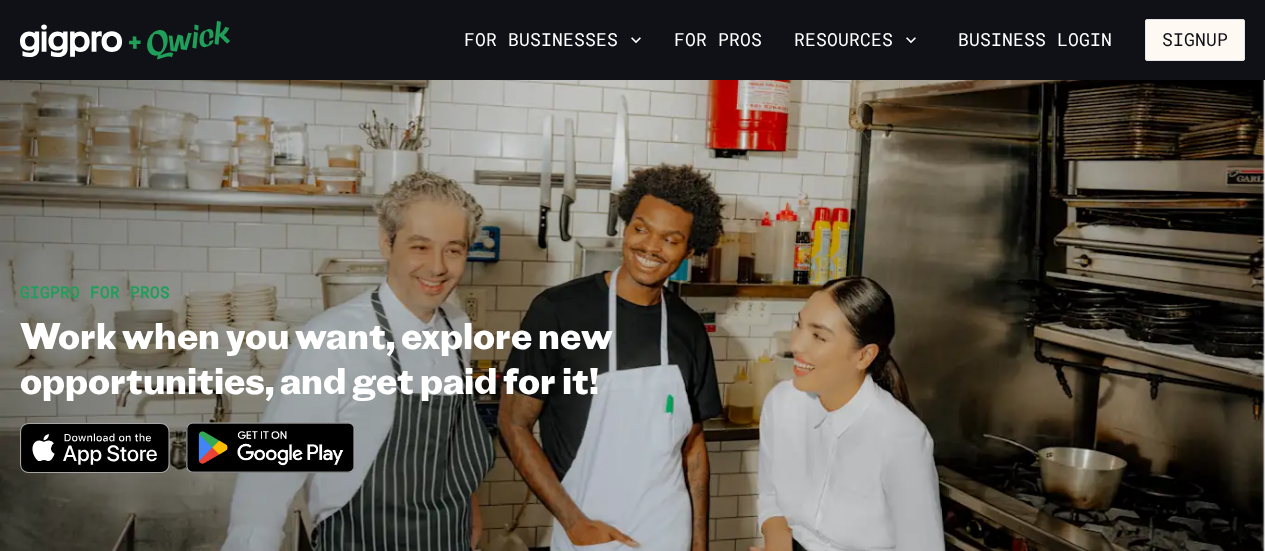 click on "For Pros" at bounding box center [718, 40] 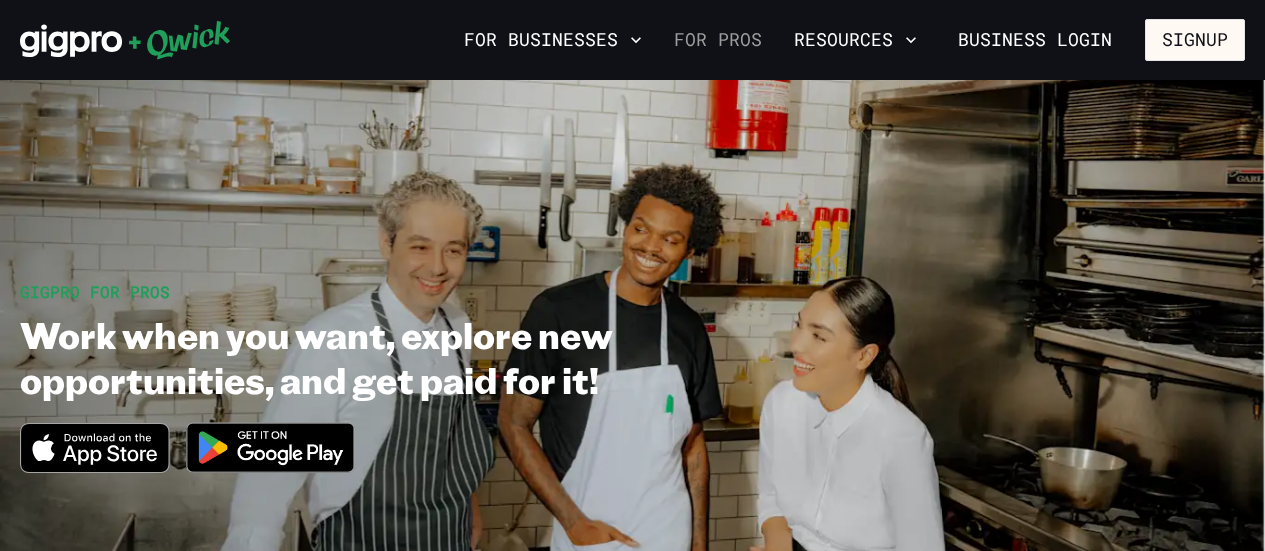 click on "For Pros" at bounding box center [718, 40] 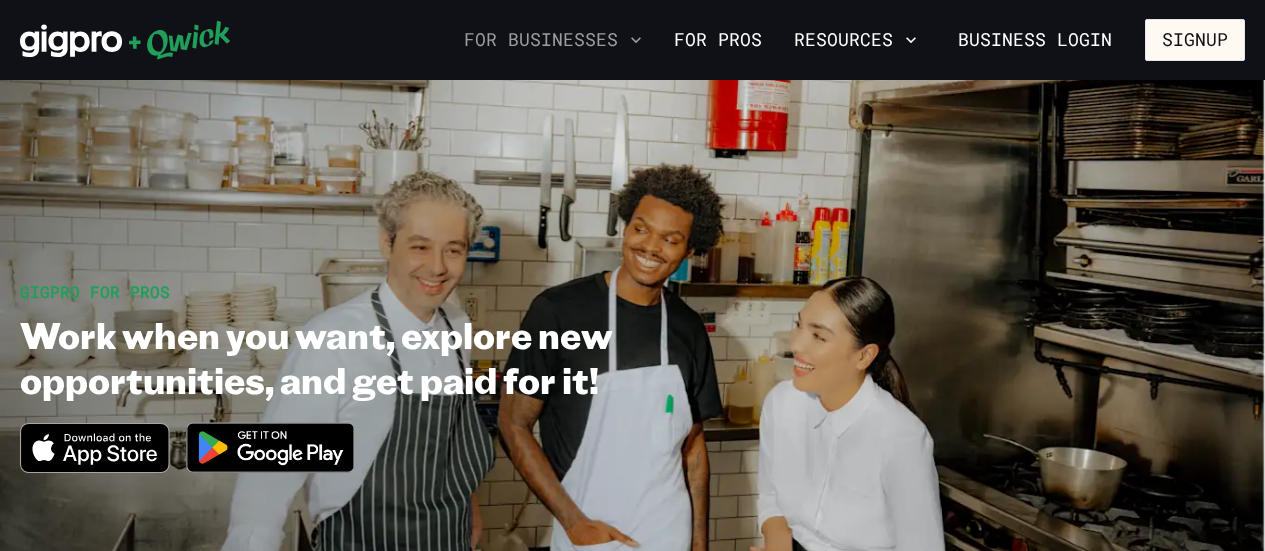 click on "For Businesses" at bounding box center [553, 40] 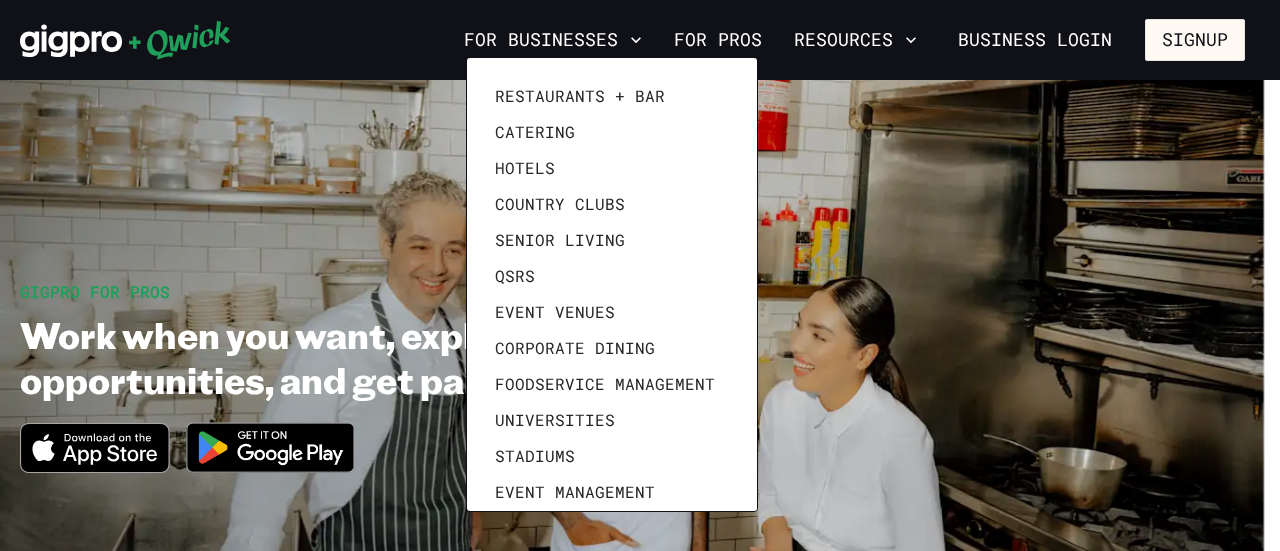 click at bounding box center (640, 275) 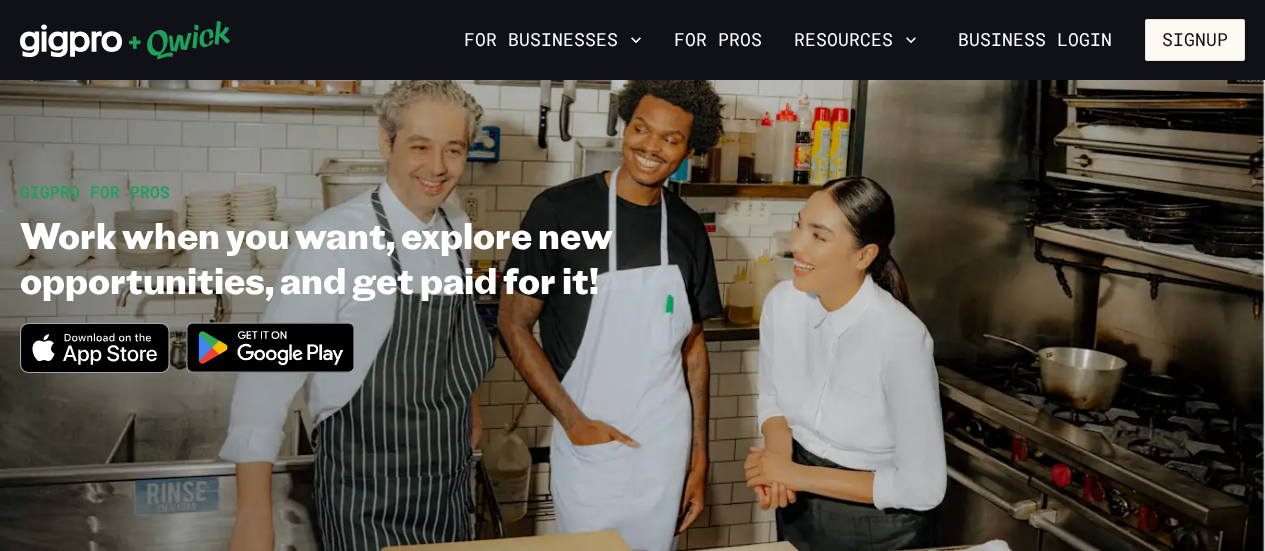 scroll, scrollTop: 0, scrollLeft: 0, axis: both 